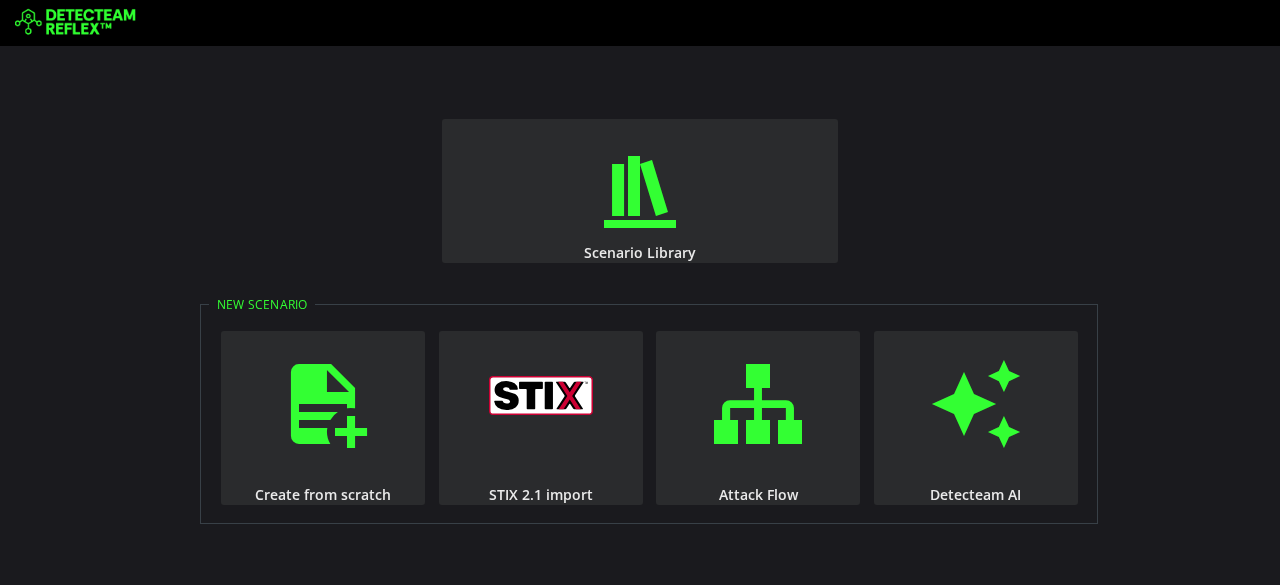 scroll, scrollTop: 0, scrollLeft: 0, axis: both 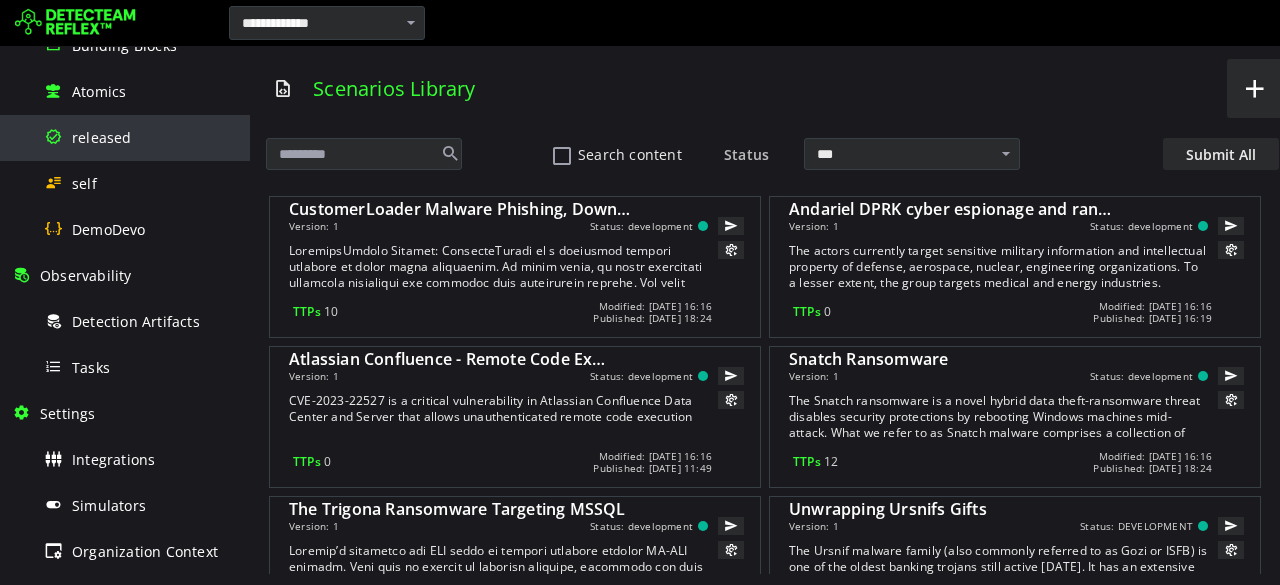 click on "released" at bounding box center (102, 137) 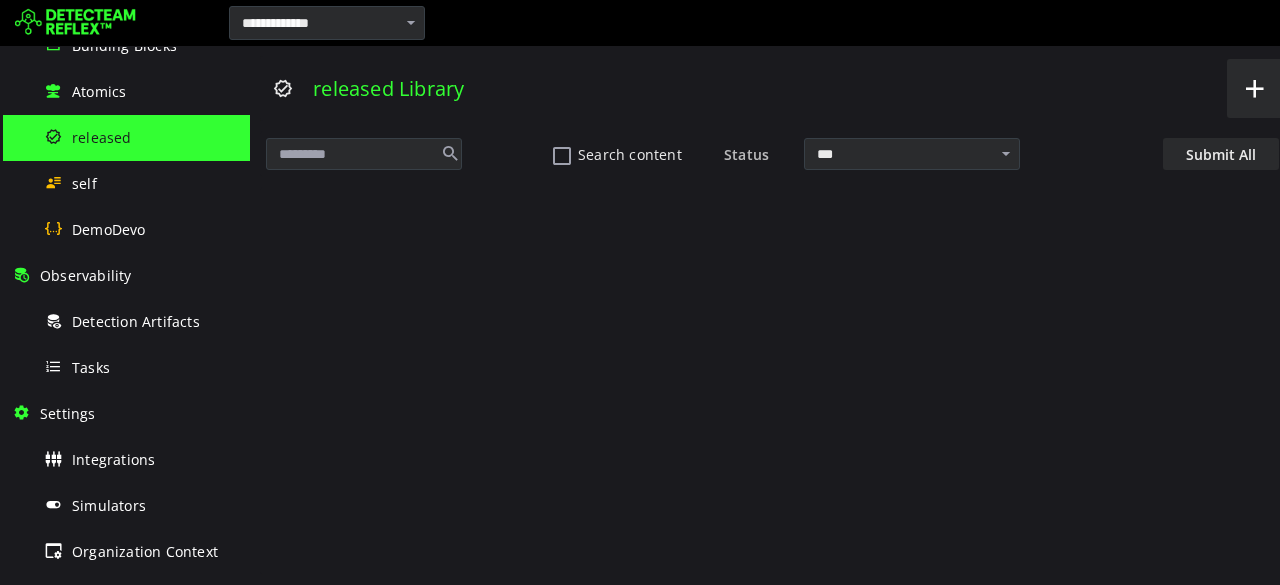 scroll, scrollTop: 0, scrollLeft: 0, axis: both 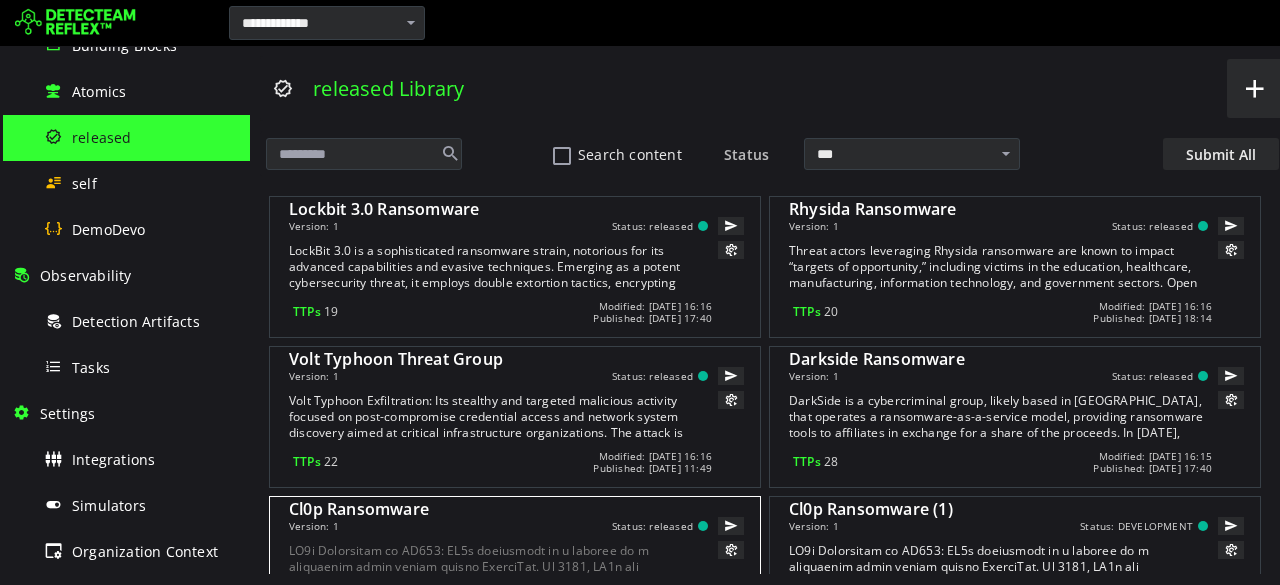 click on "Version: 1
Status: released" at bounding box center [498, 526] 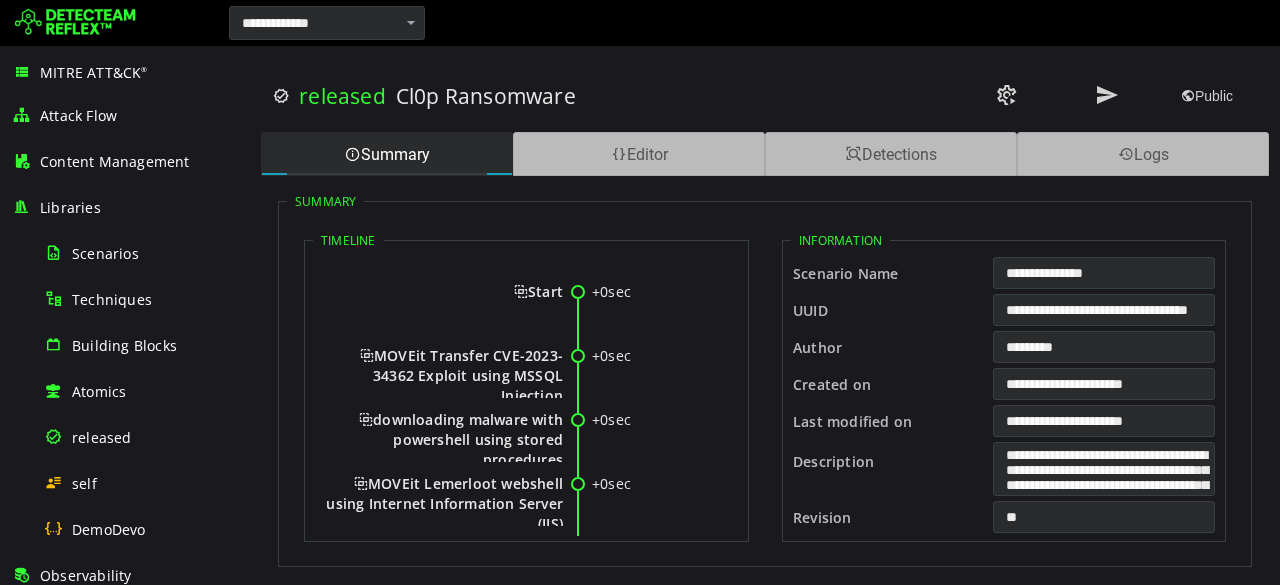scroll, scrollTop: 0, scrollLeft: 0, axis: both 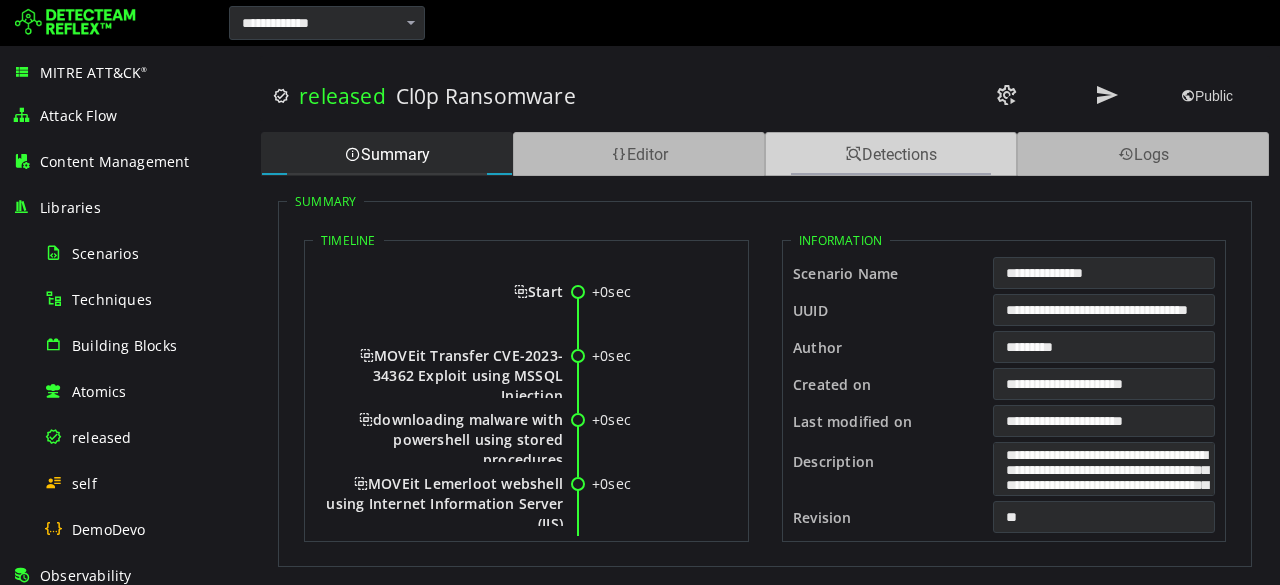 click on "Detections" at bounding box center (891, 154) 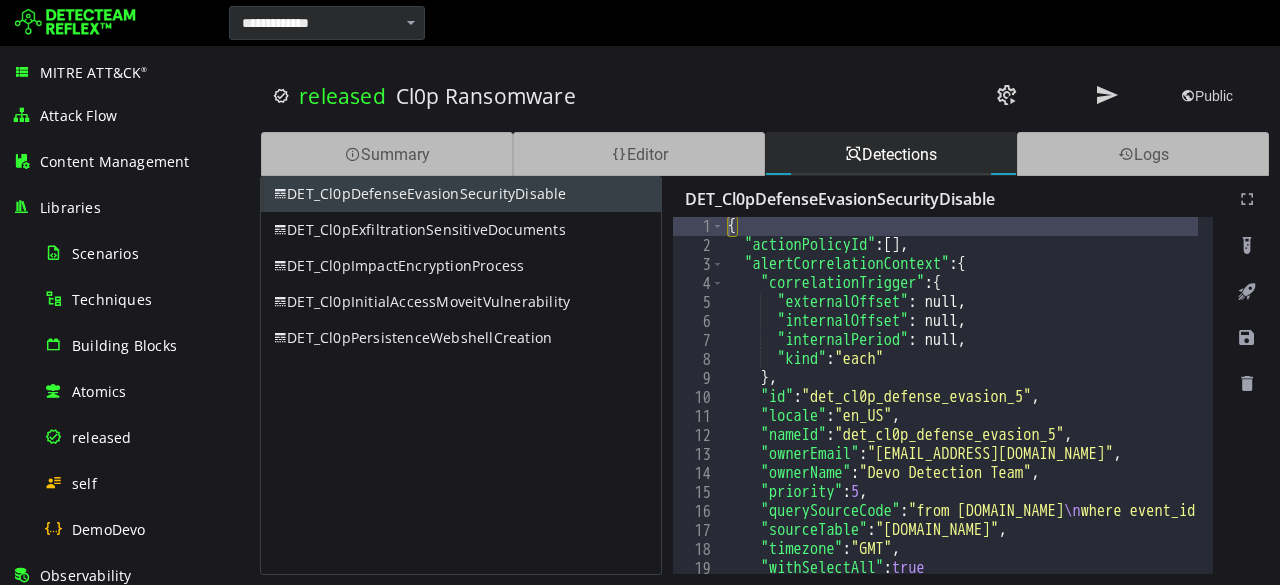 click at bounding box center (75, 23) 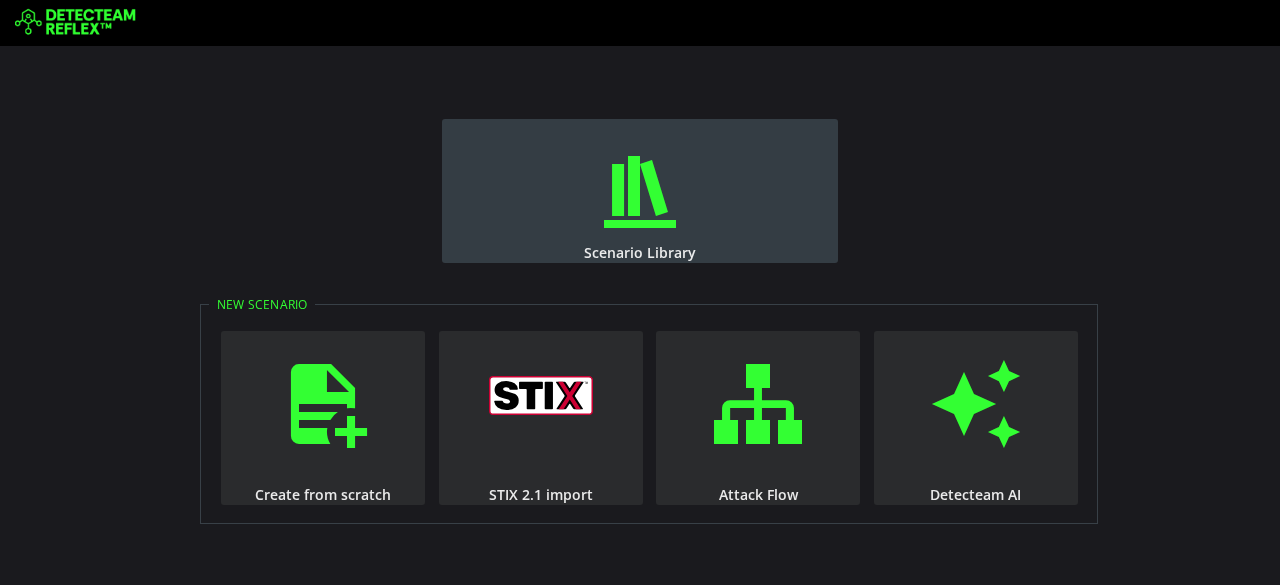scroll, scrollTop: 0, scrollLeft: 0, axis: both 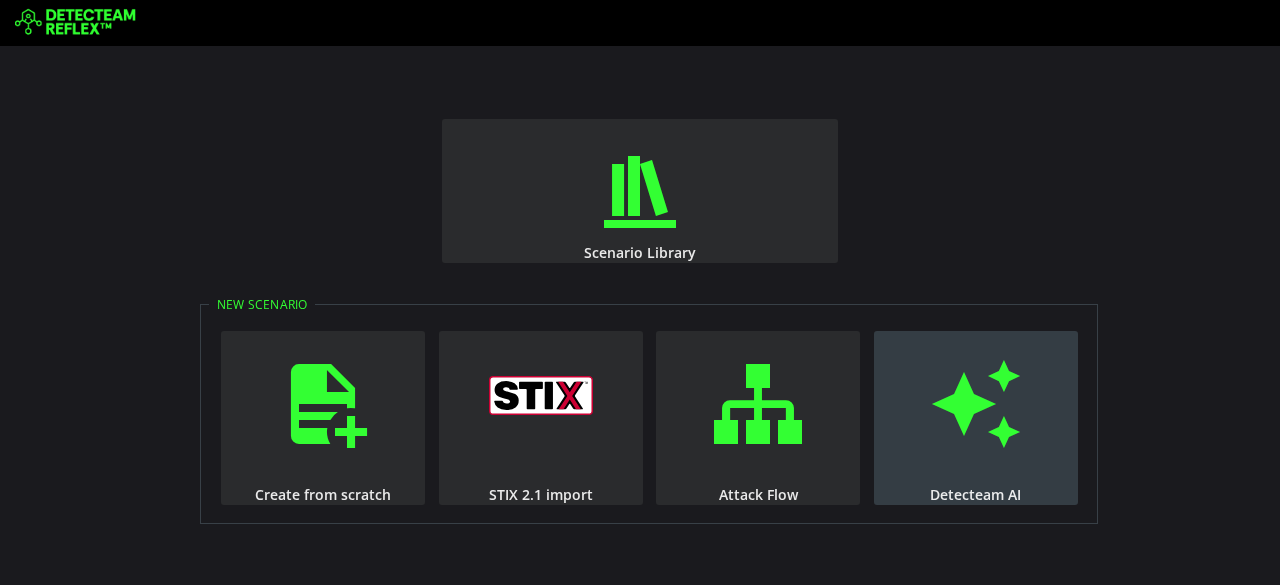 click at bounding box center (976, 404) 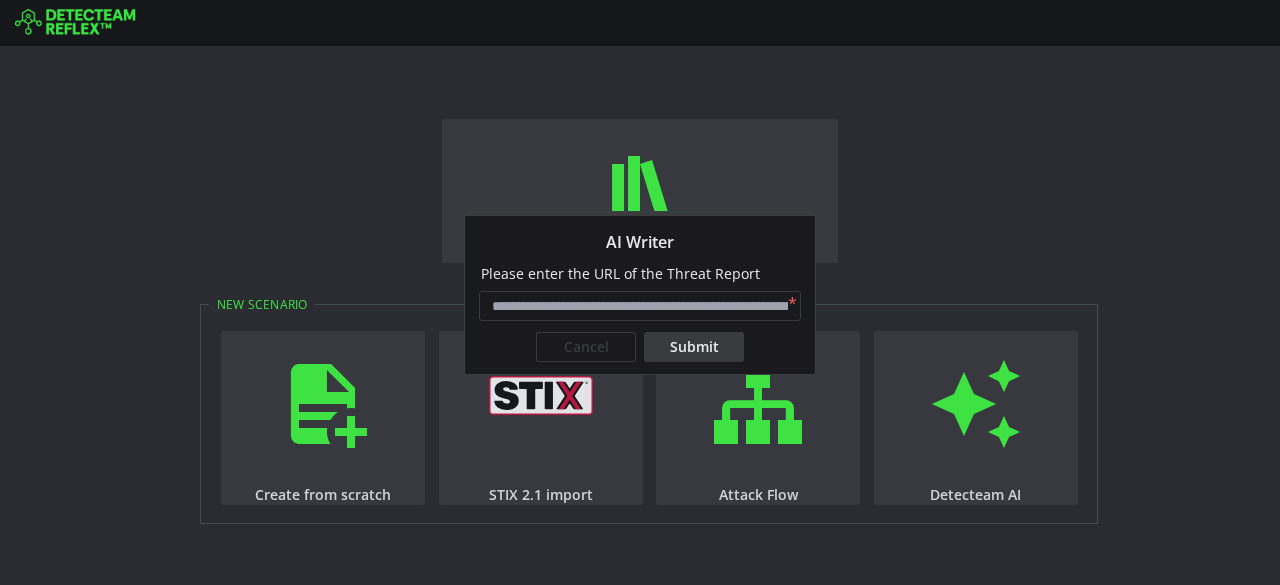 paste on "**********" 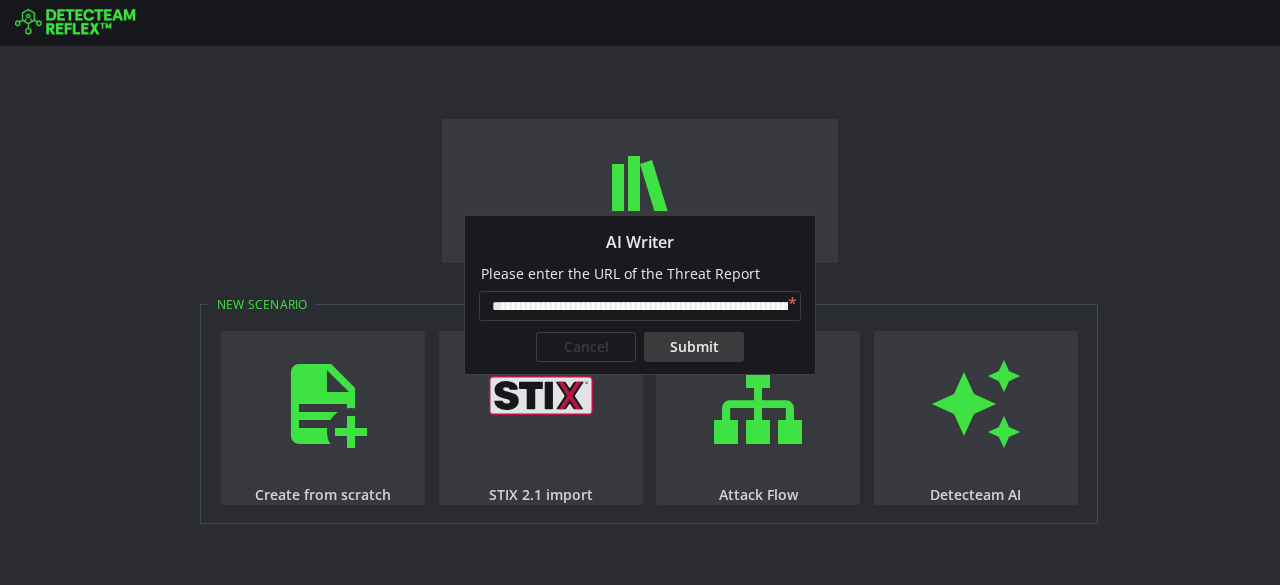scroll, scrollTop: 0, scrollLeft: 160, axis: horizontal 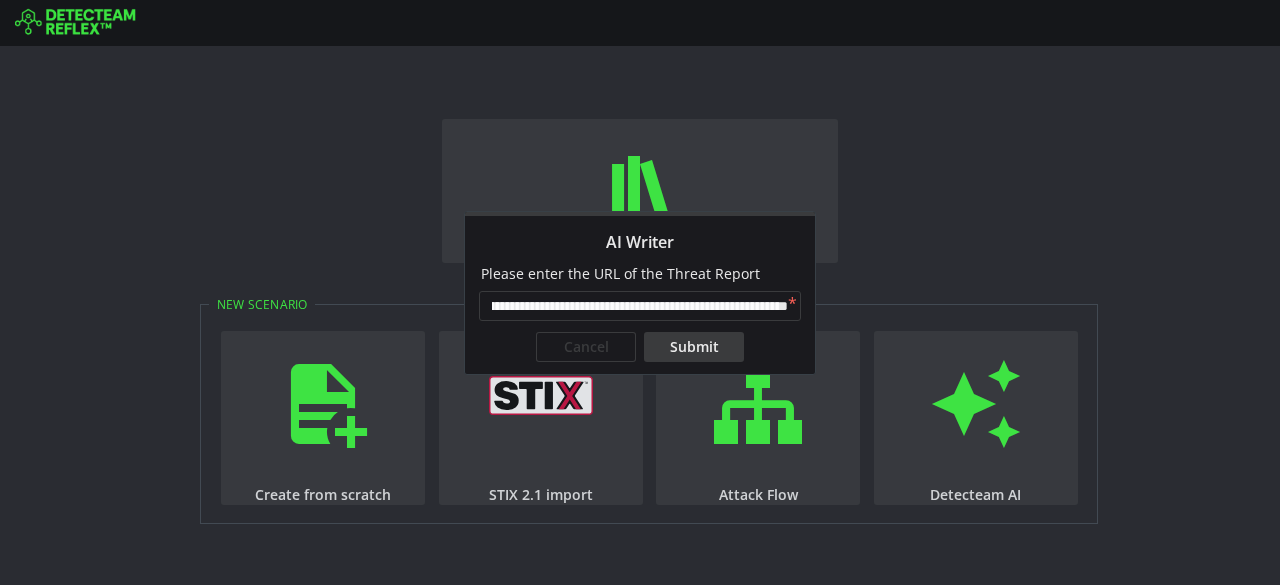 type on "**********" 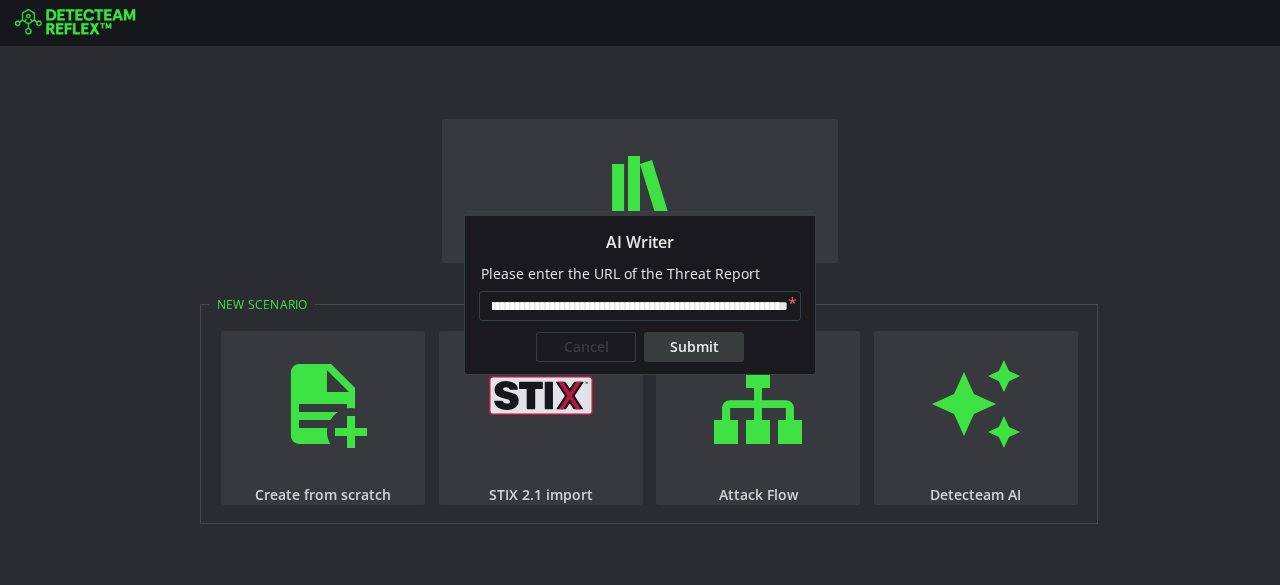 click on "Submit" at bounding box center [694, 347] 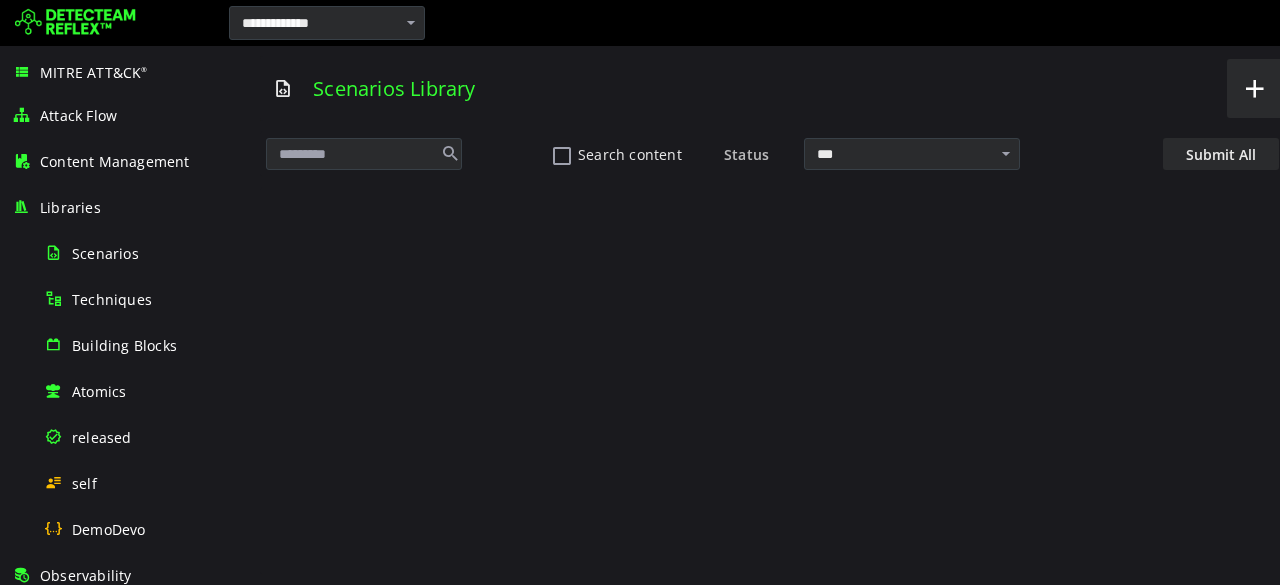 scroll, scrollTop: 0, scrollLeft: 0, axis: both 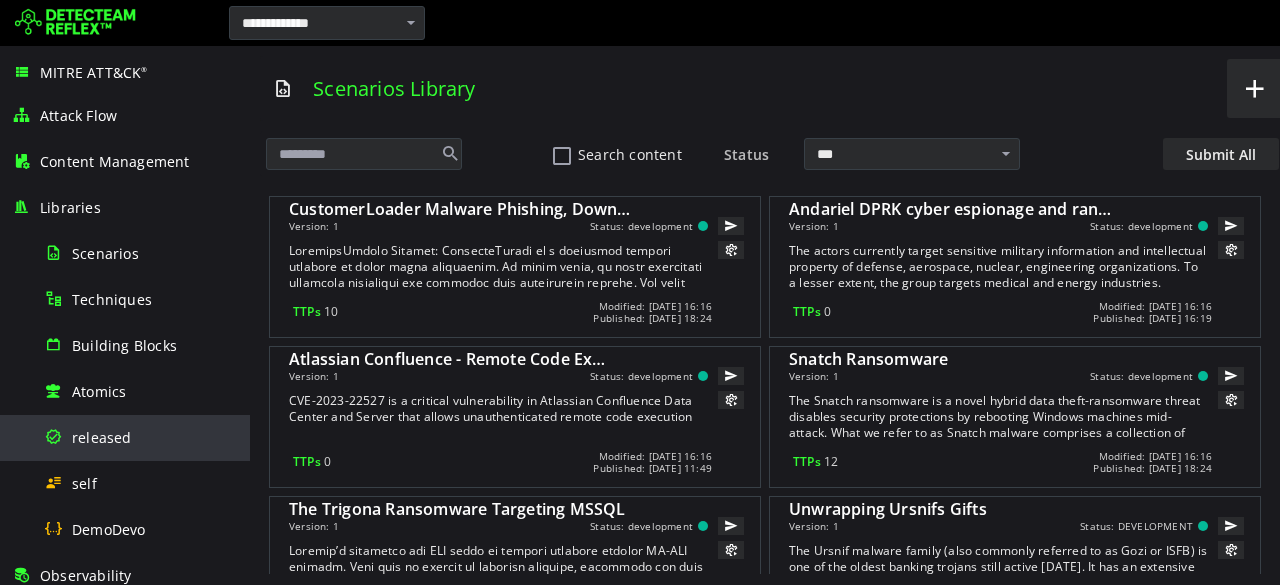 click on "released" at bounding box center (141, 437) 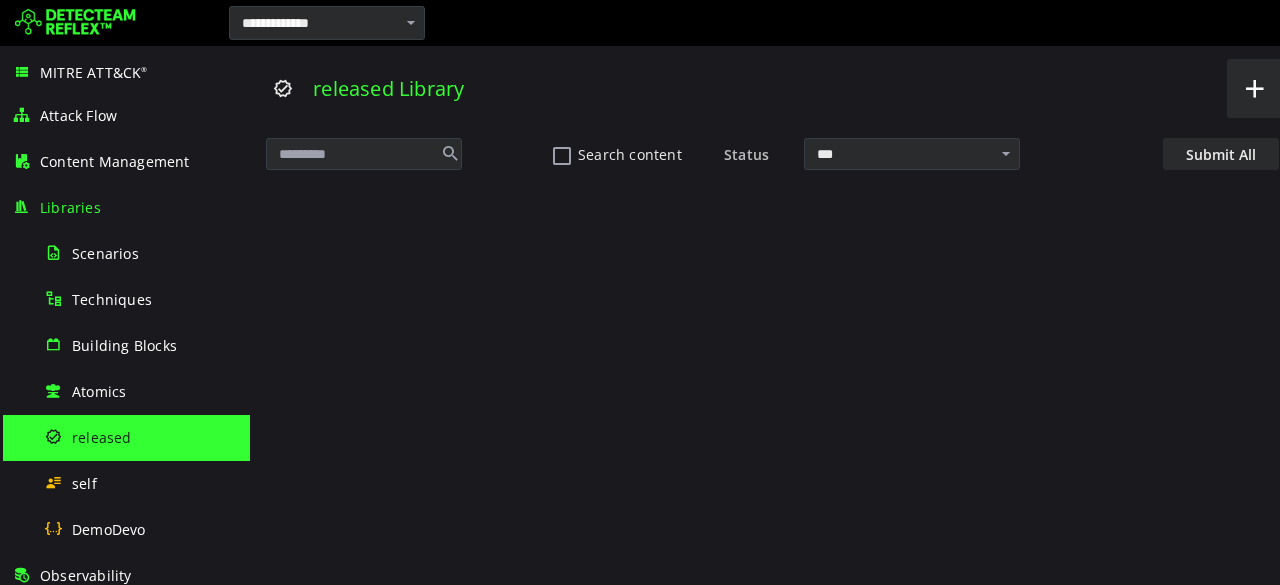 scroll, scrollTop: 0, scrollLeft: 0, axis: both 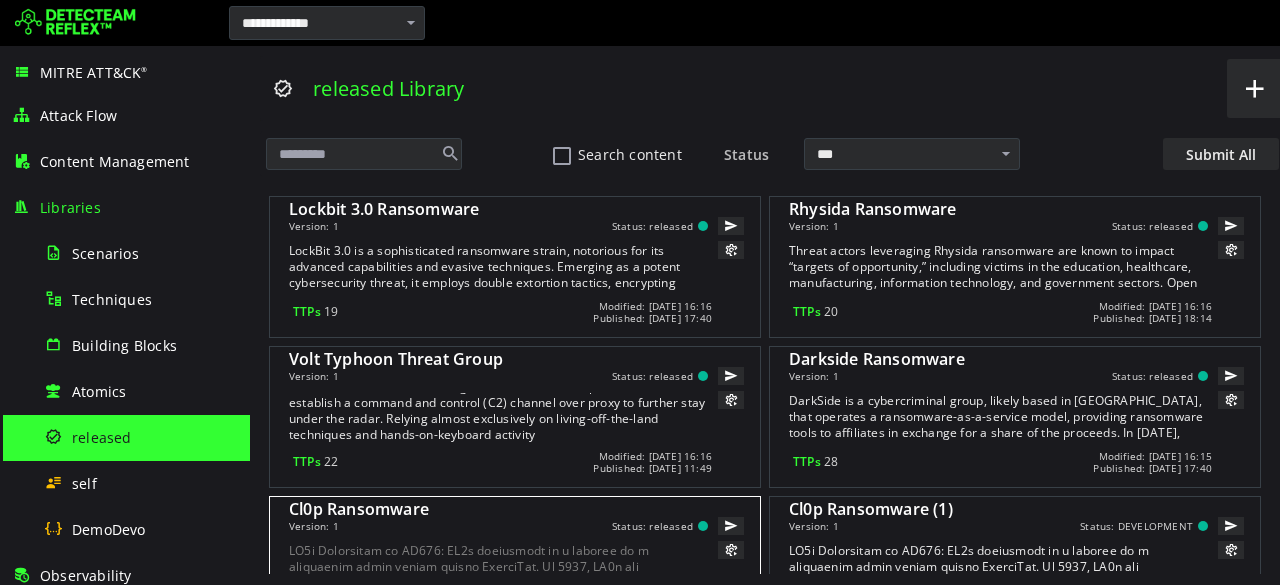 click on "Version: 1
Status: released" at bounding box center [498, 526] 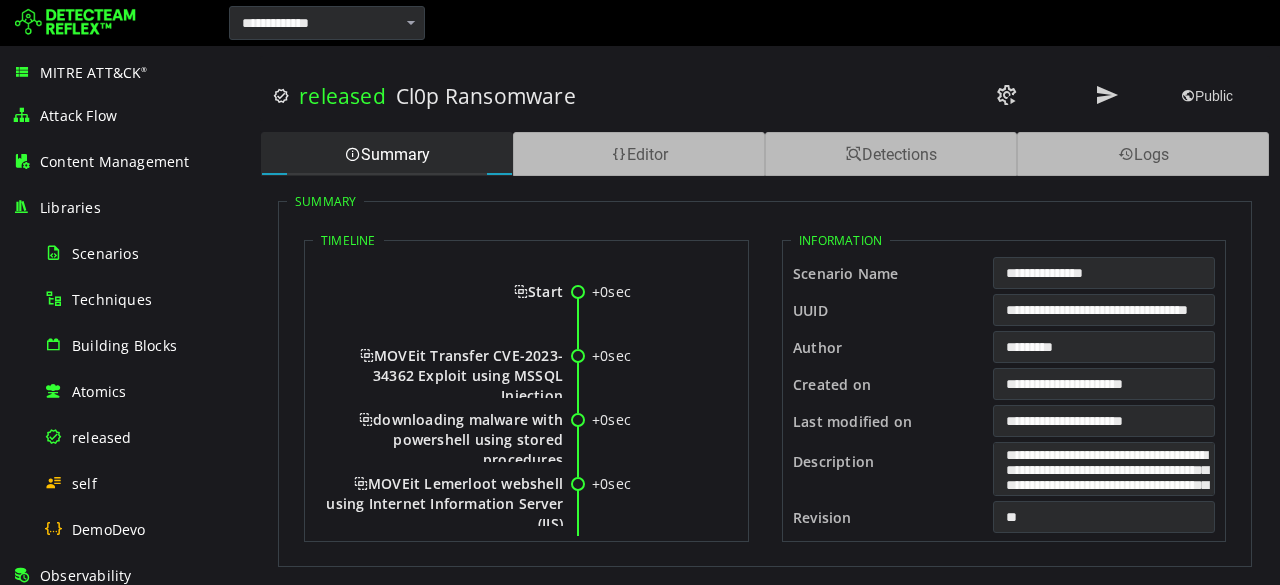 scroll, scrollTop: 0, scrollLeft: 0, axis: both 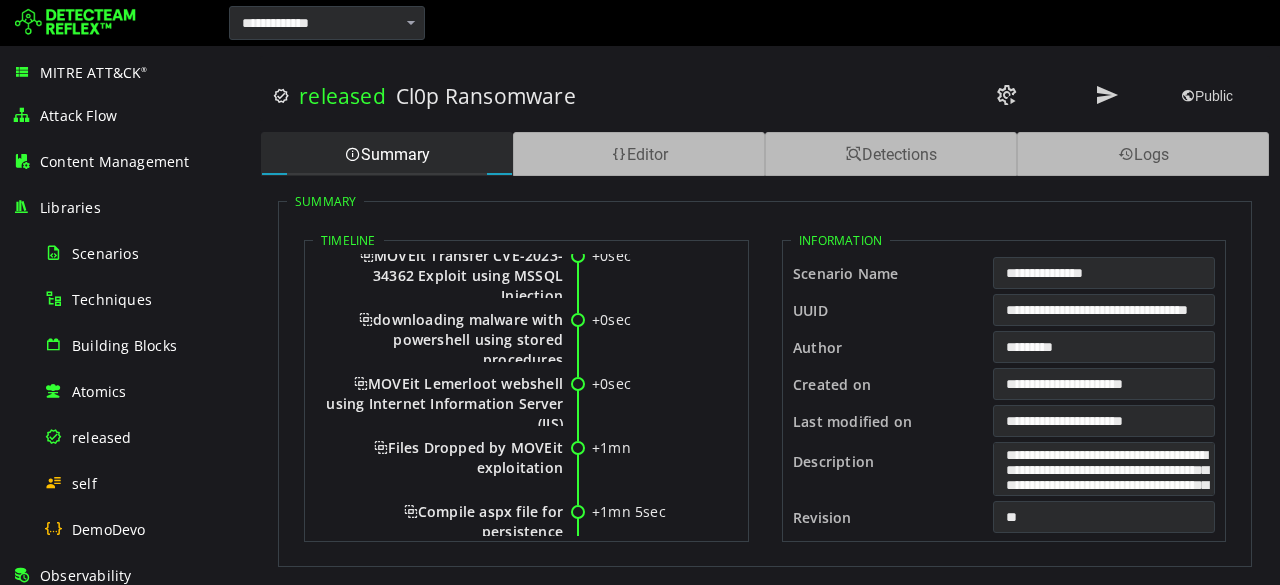 click on "downloading malware with powershell using stored procedures" at bounding box center (461, 339) 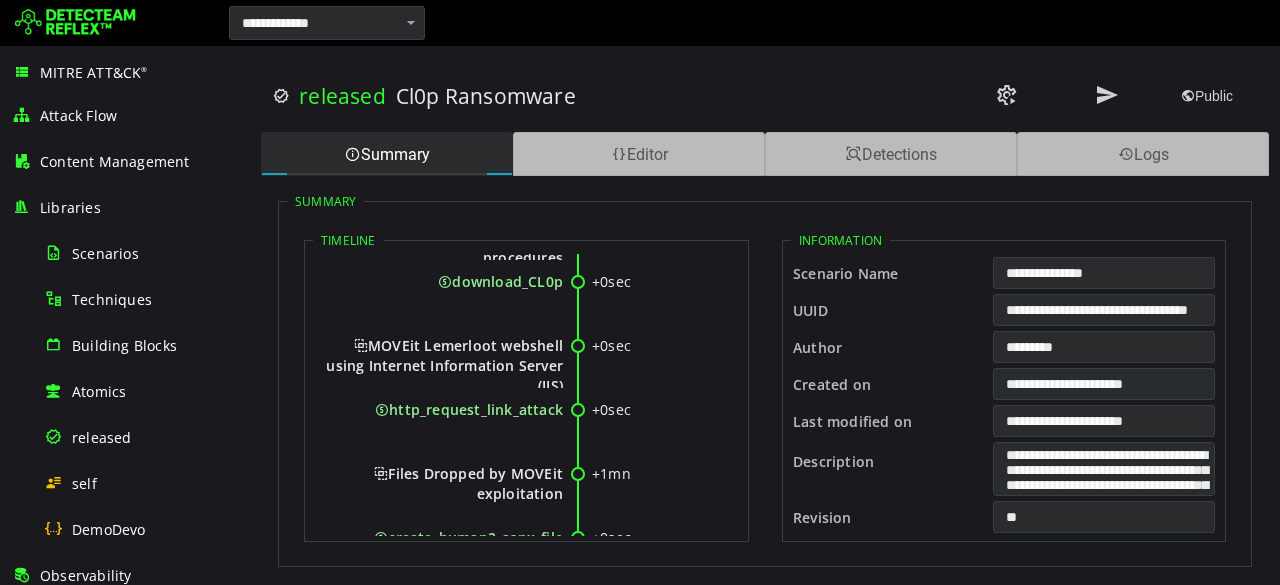 scroll, scrollTop: 400, scrollLeft: 0, axis: vertical 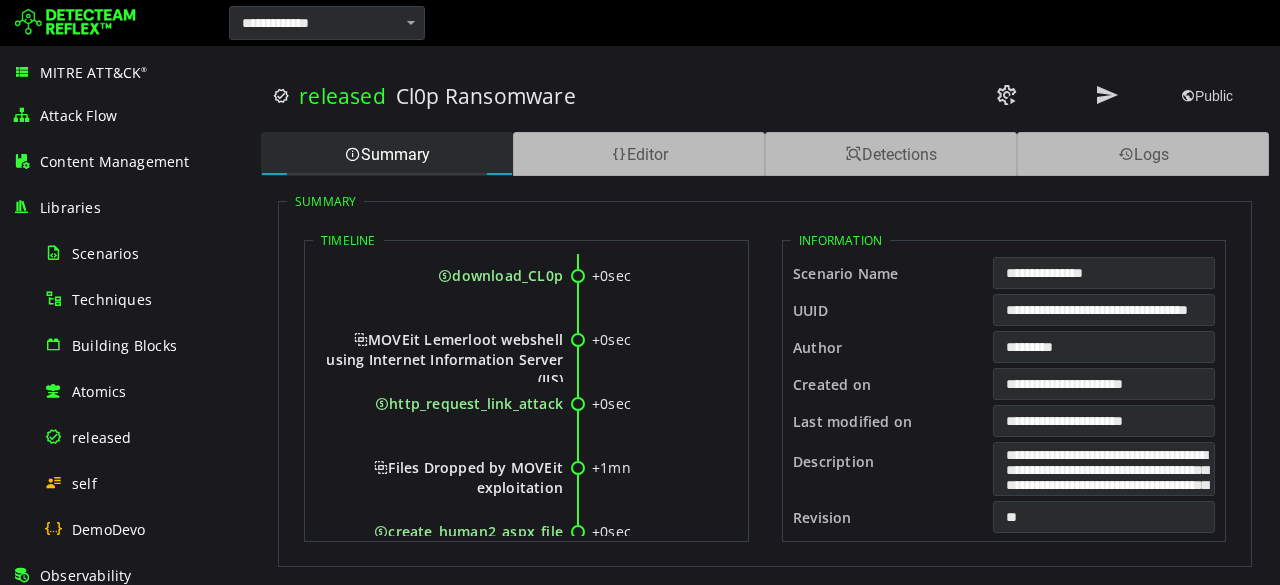 click on "MOVEit Lemerloot webshell using Internet Information Server (IIS)" at bounding box center [444, 359] 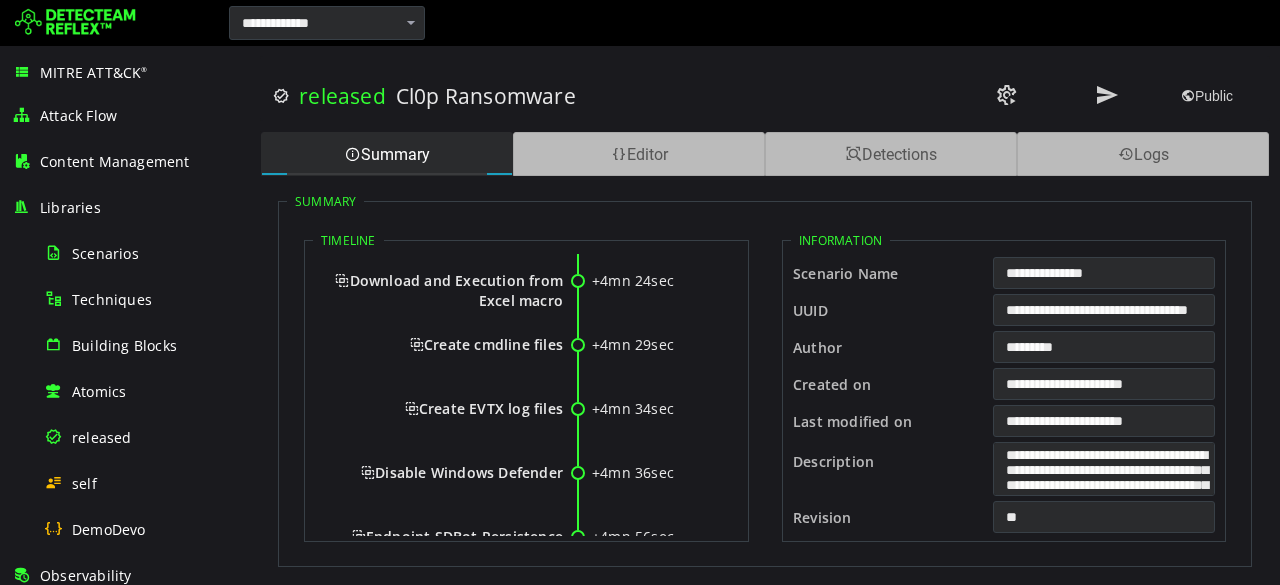 scroll, scrollTop: 600, scrollLeft: 0, axis: vertical 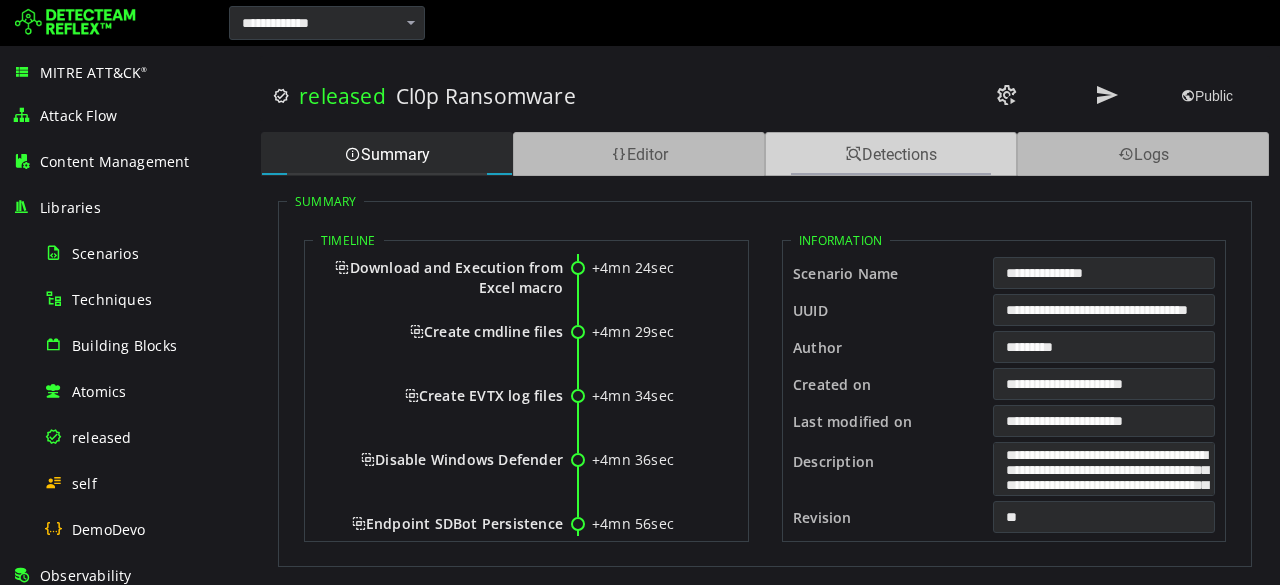 click on "Detections" at bounding box center [891, 154] 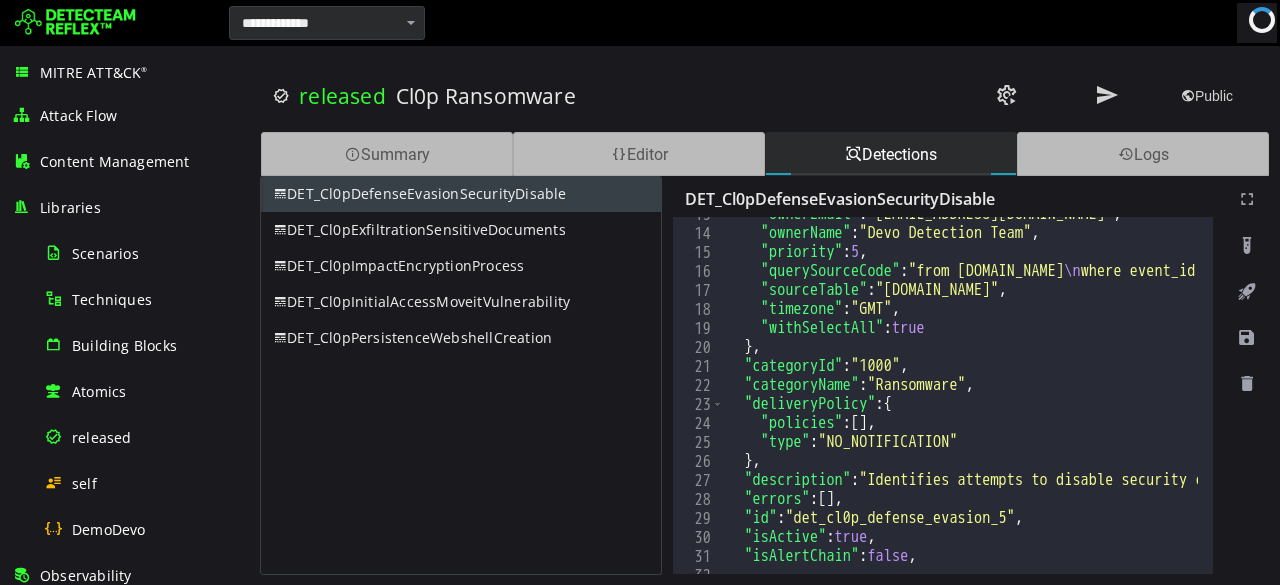 scroll, scrollTop: 300, scrollLeft: 0, axis: vertical 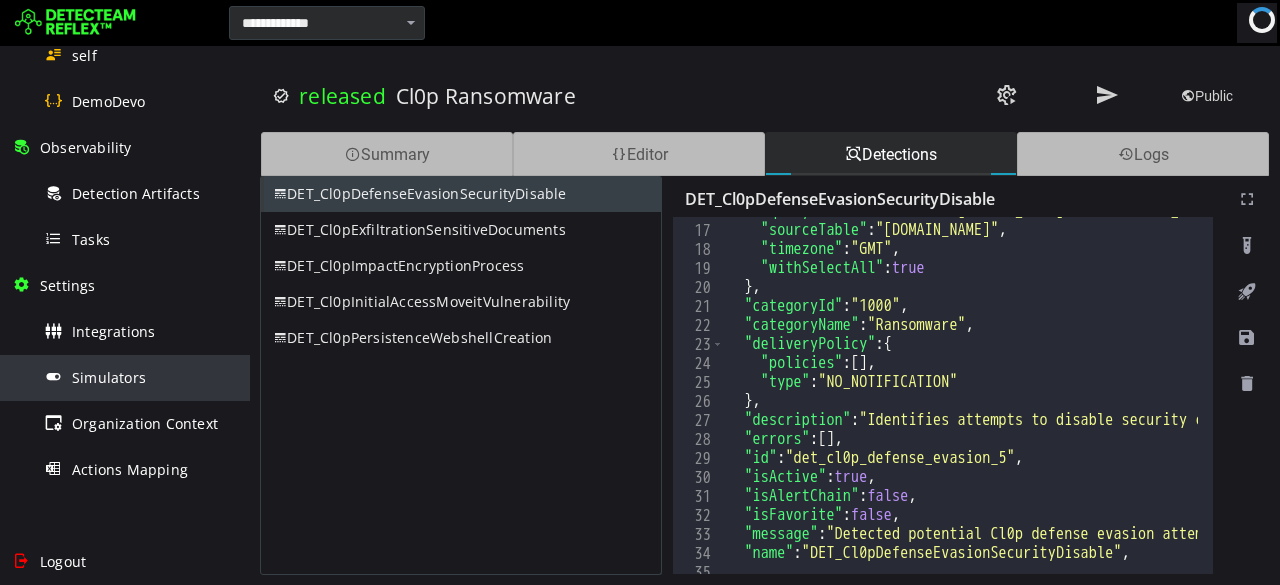 click on "Simulators" at bounding box center (109, 377) 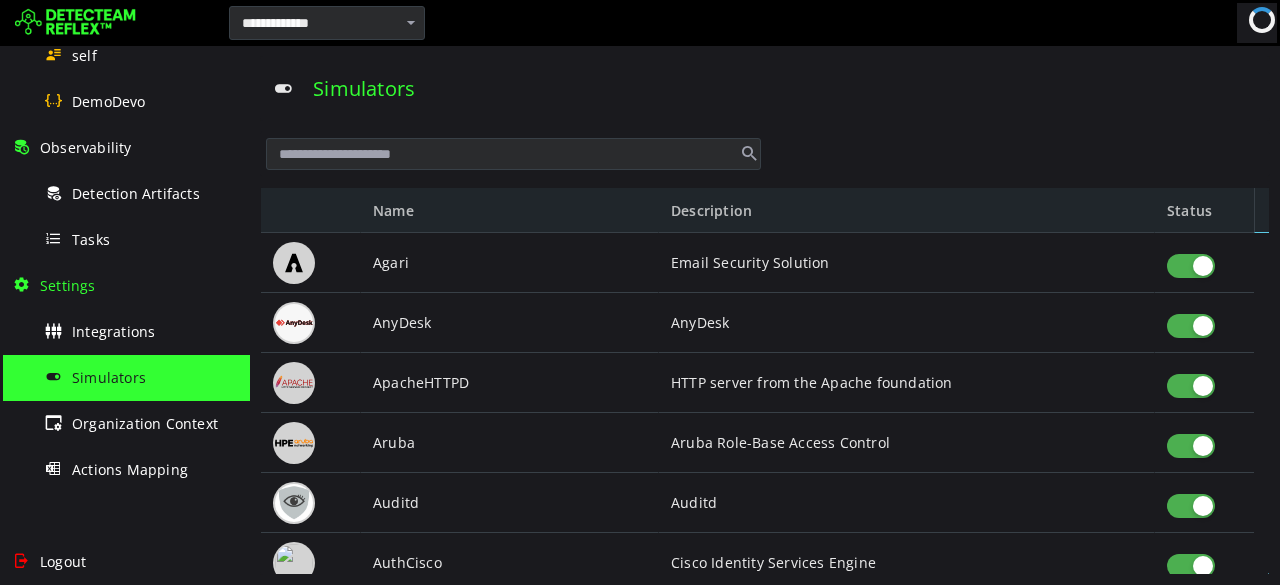 scroll, scrollTop: 0, scrollLeft: 0, axis: both 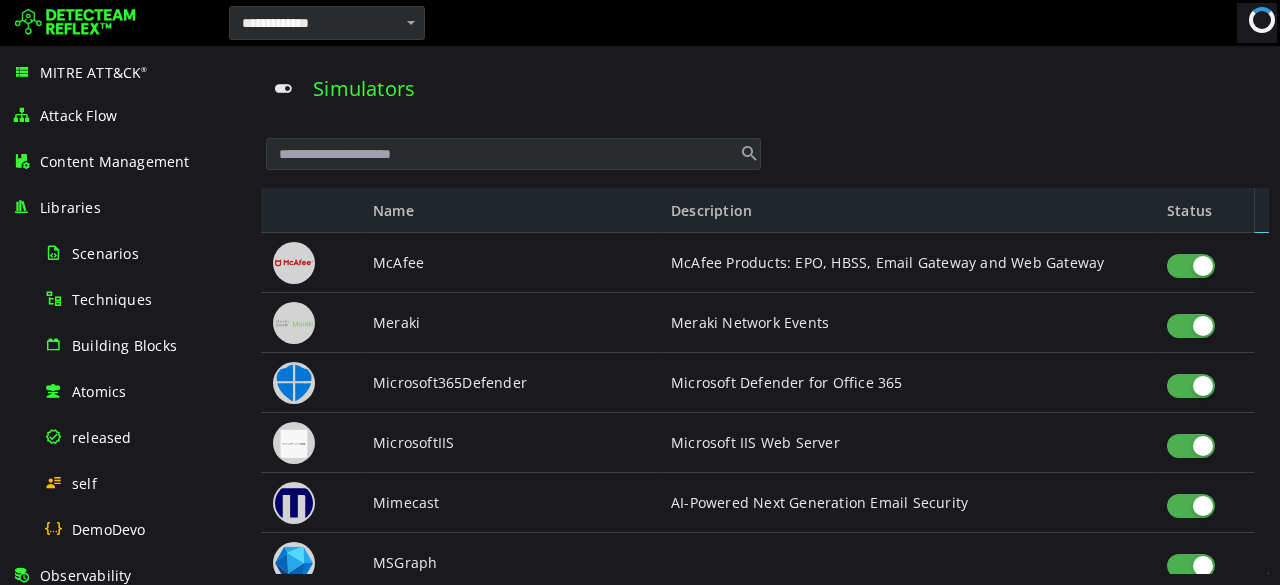 click at bounding box center [75, 23] 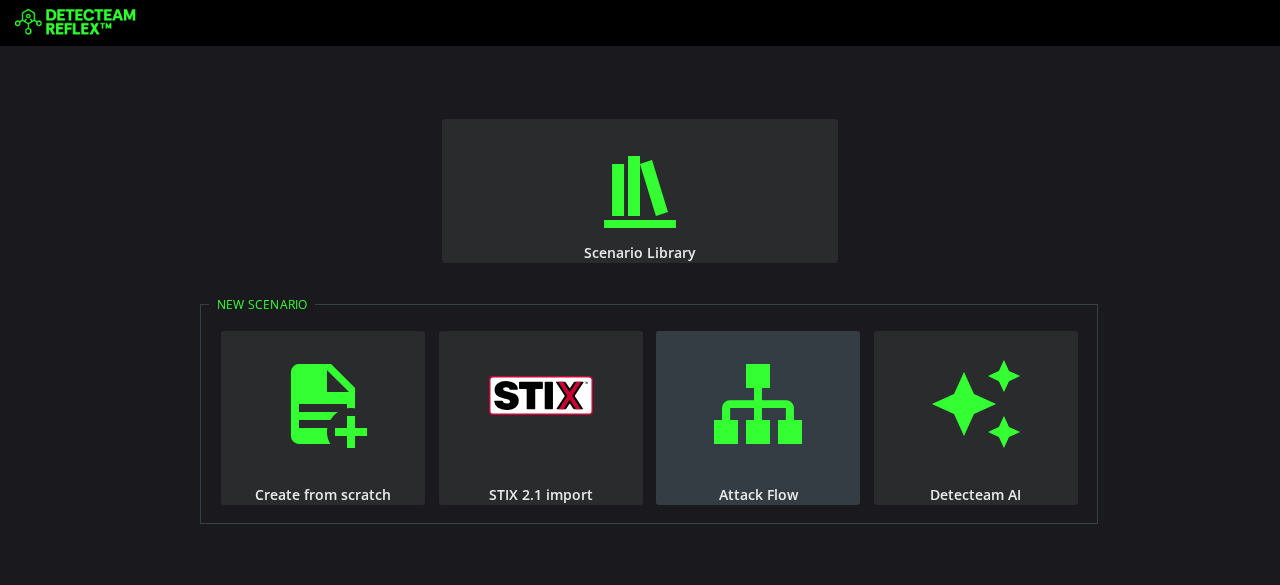 scroll, scrollTop: 0, scrollLeft: 0, axis: both 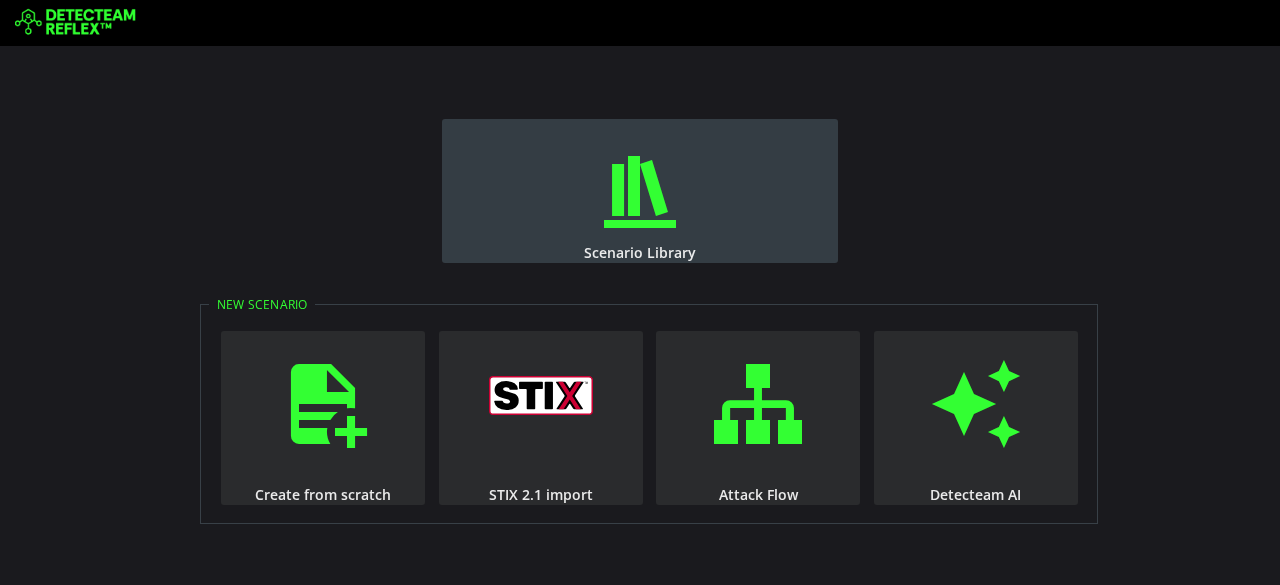 click at bounding box center [640, 192] 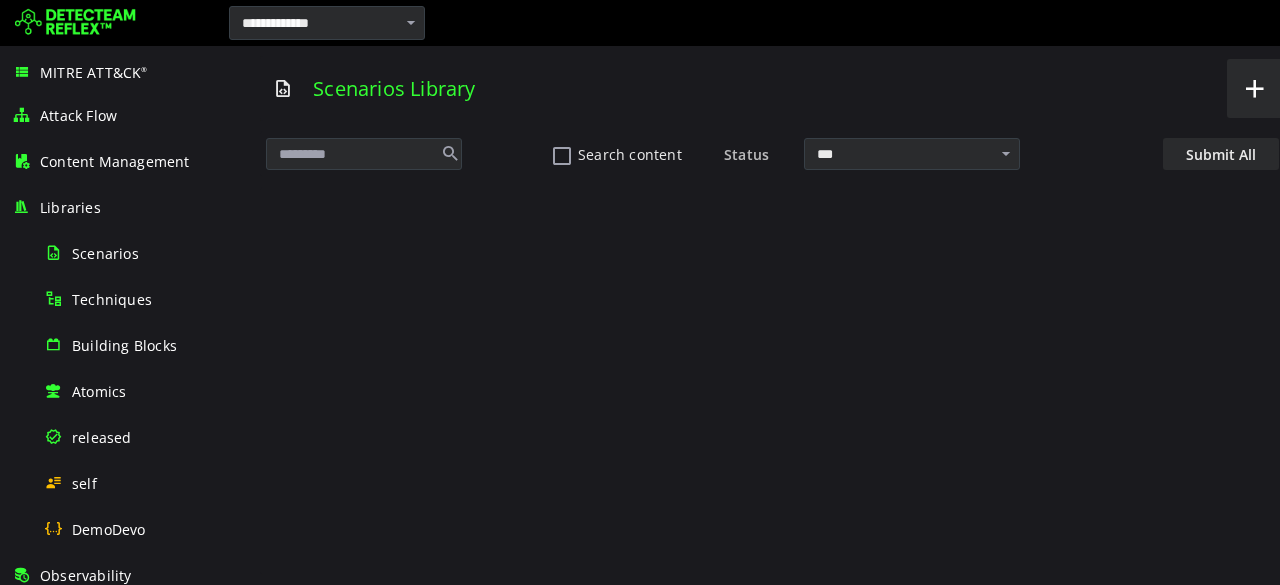 scroll, scrollTop: 0, scrollLeft: 0, axis: both 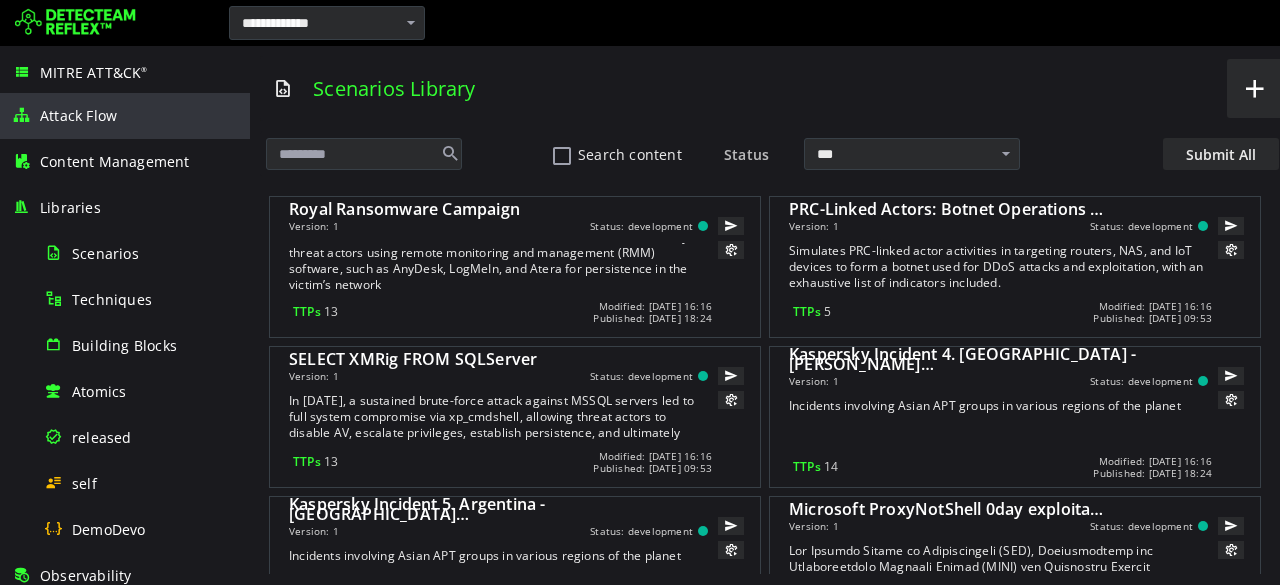click on "Attack Flow" at bounding box center (78, 115) 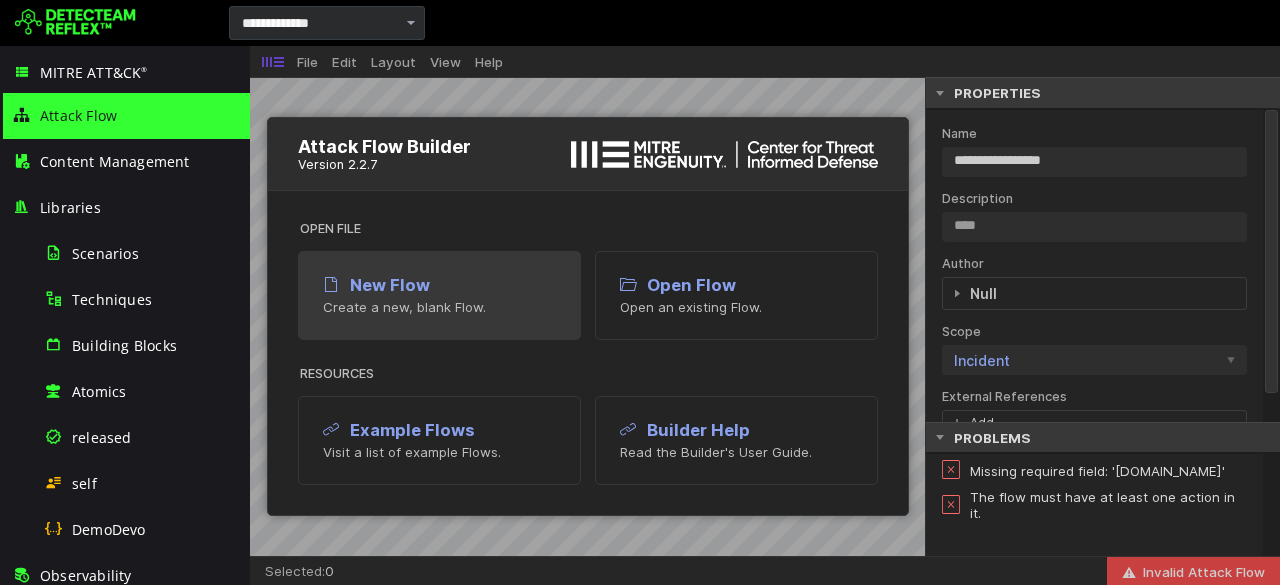 scroll, scrollTop: 0, scrollLeft: 0, axis: both 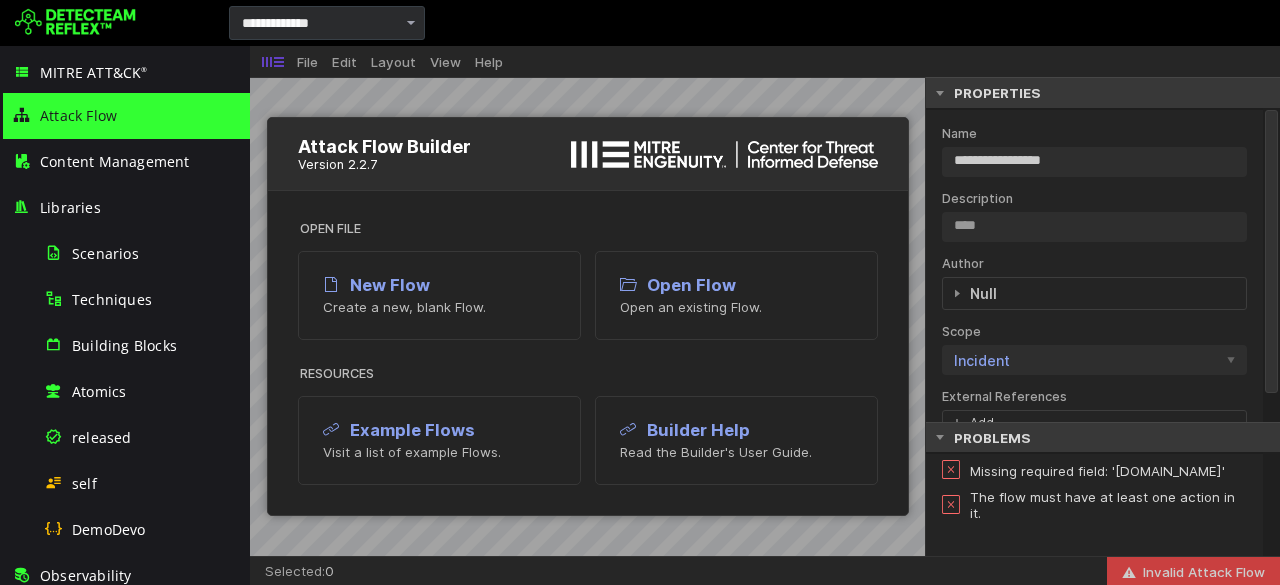 click at bounding box center (75, 23) 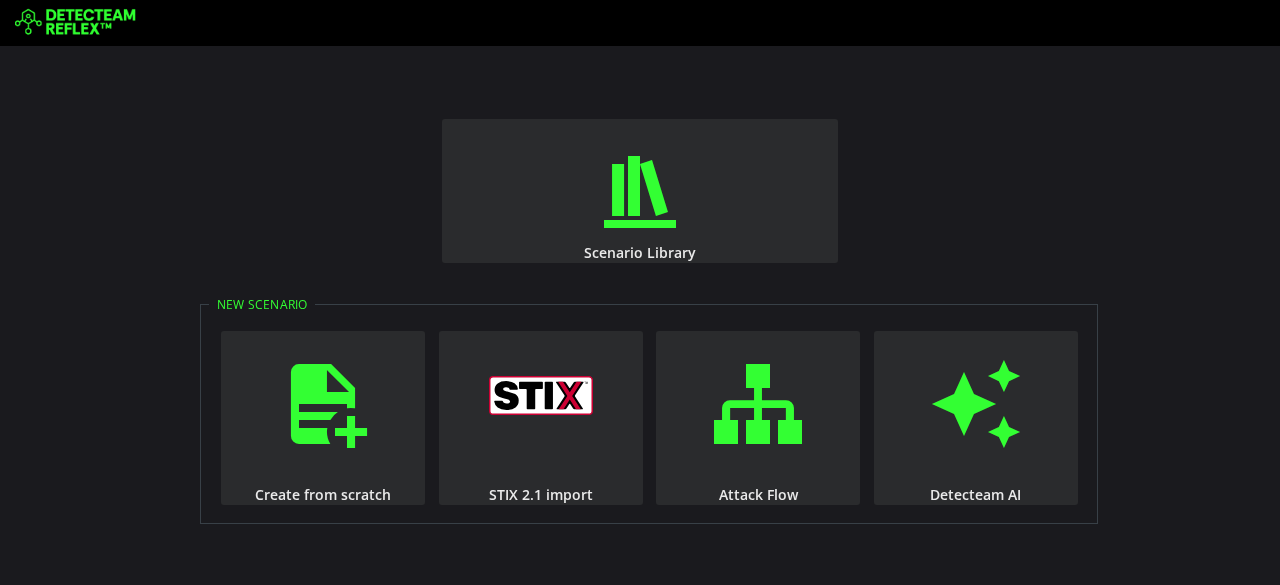 scroll, scrollTop: 0, scrollLeft: 0, axis: both 